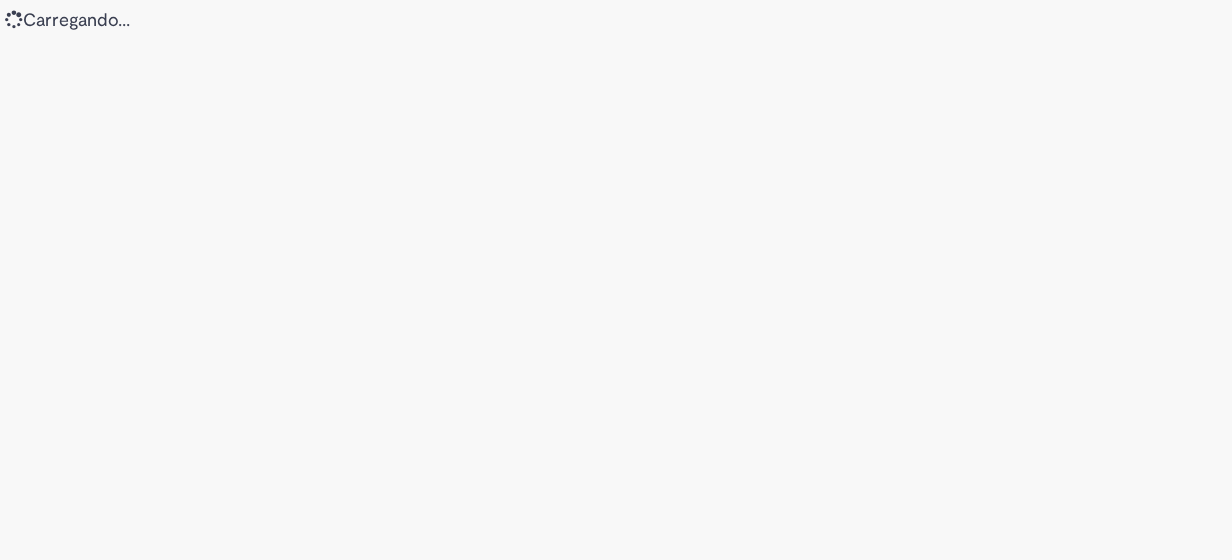 scroll, scrollTop: 0, scrollLeft: 0, axis: both 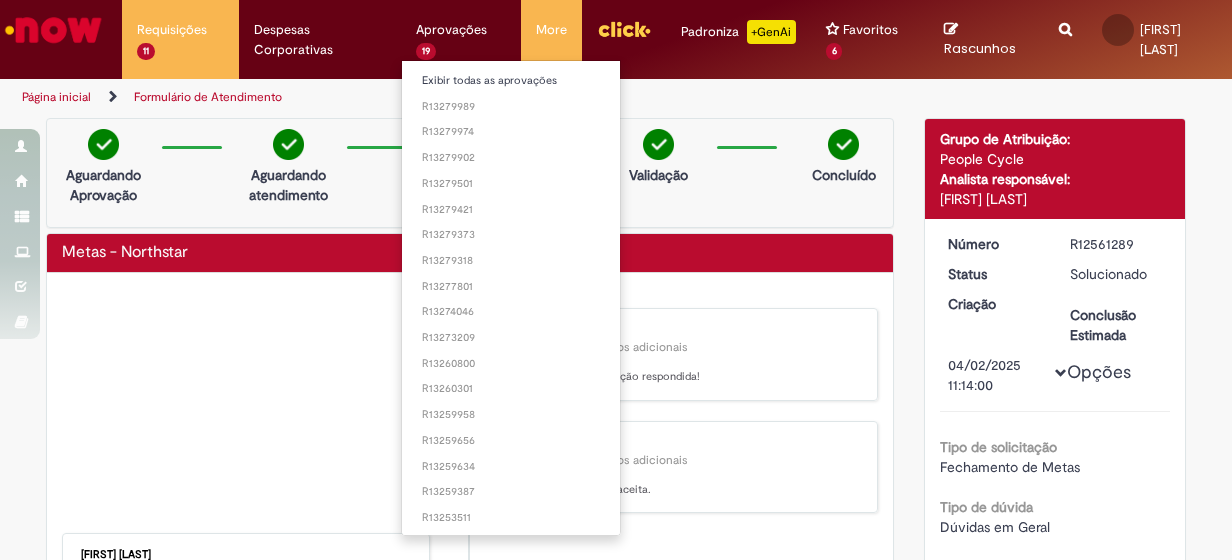 click on "Aprovações Exibir todas as aprovações R13279989 R13279974 R13279902 R13279501 R13279421 R13279373 R13279318 R13277801 R13274046 R13273209 R13260800 R13260301 R13259958 R13259656 R13259634 R13259387 R13253511 R13242510 R13236612" at bounding box center (180, 30) 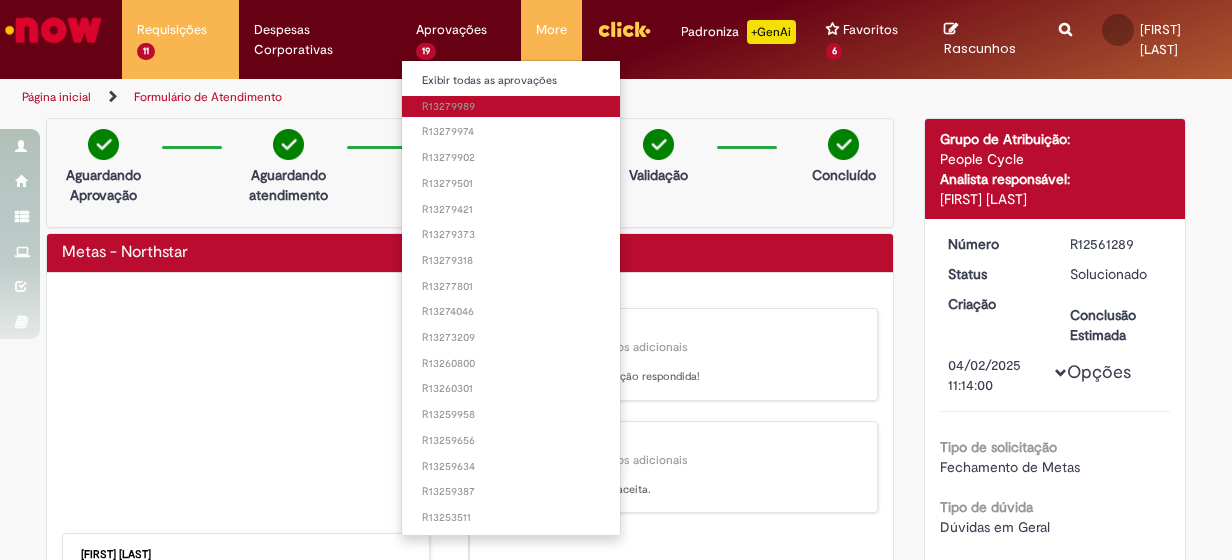 click on "R13279989" at bounding box center [512, 107] 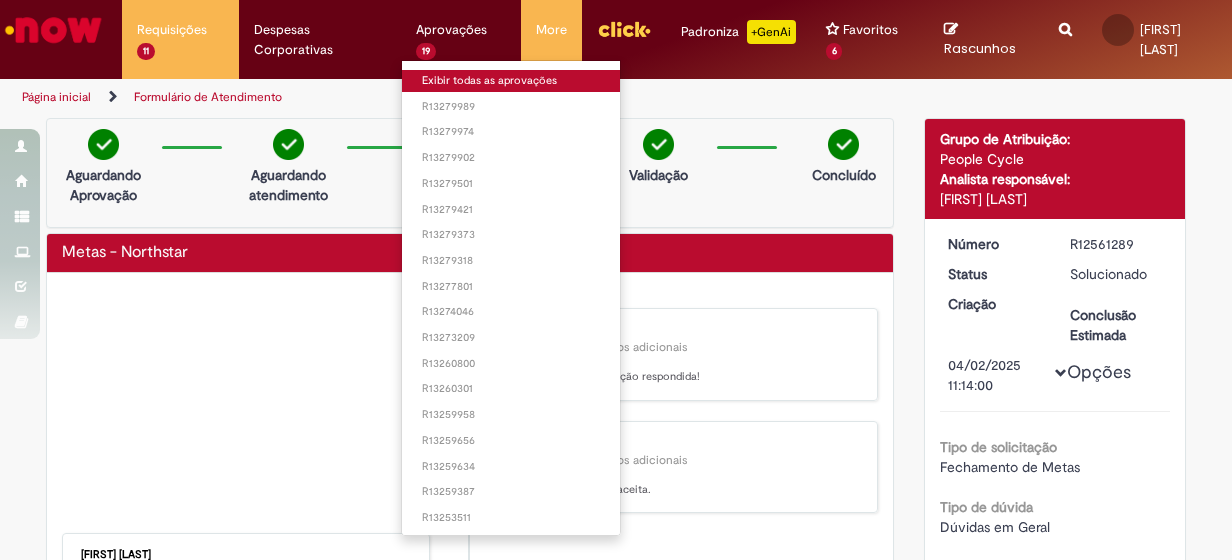 click on "Exibir todas as aprovações" at bounding box center [512, 81] 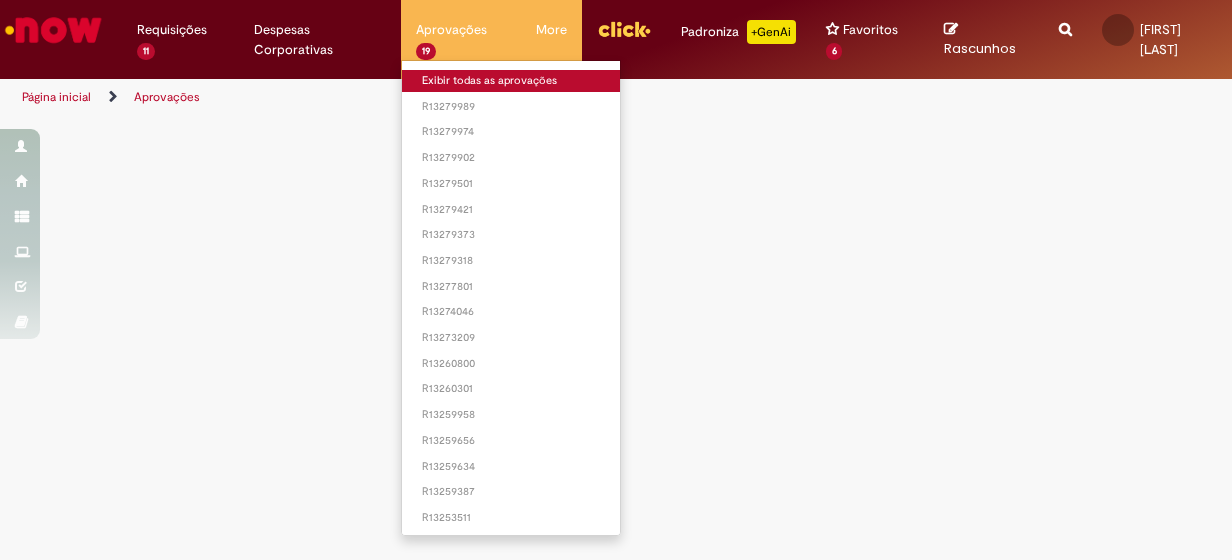 click on "Exibir todas as aprovações" at bounding box center [512, 81] 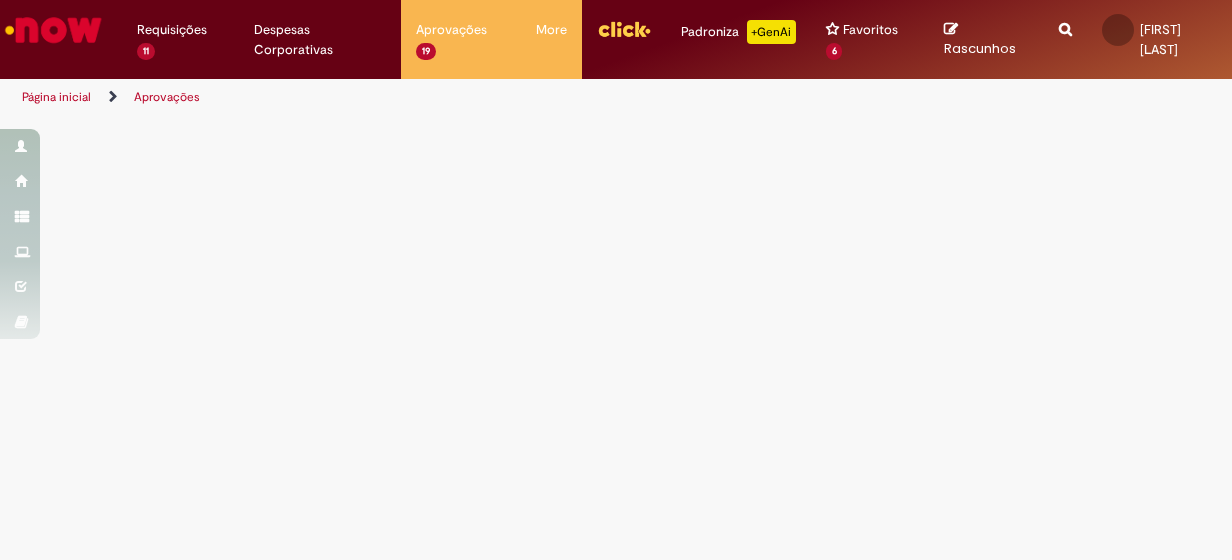 click on "Aprovações" at bounding box center (616, 338) 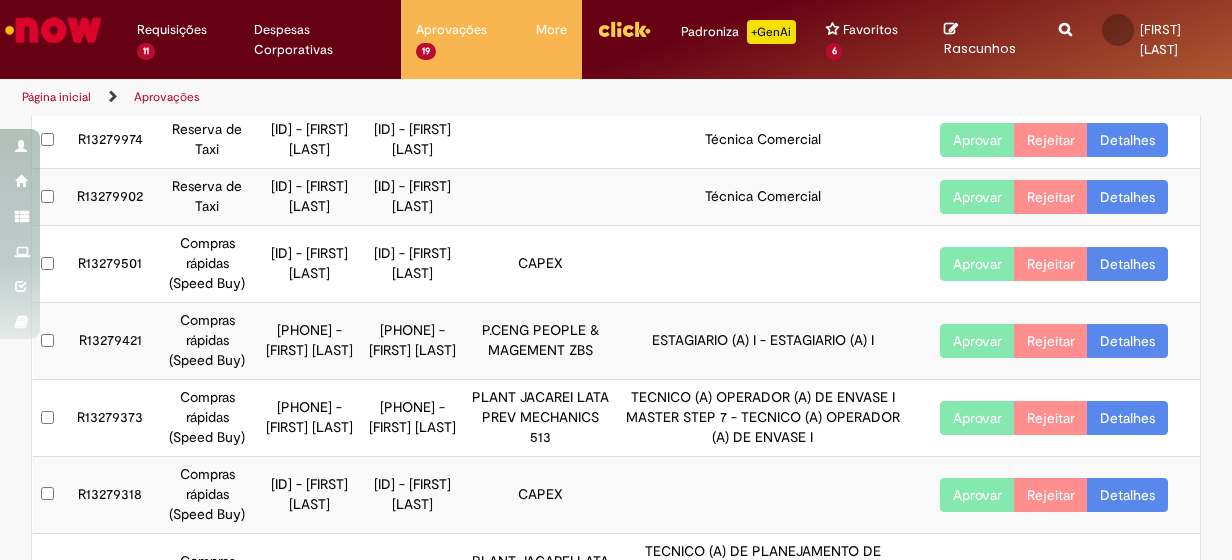 scroll, scrollTop: 179, scrollLeft: 0, axis: vertical 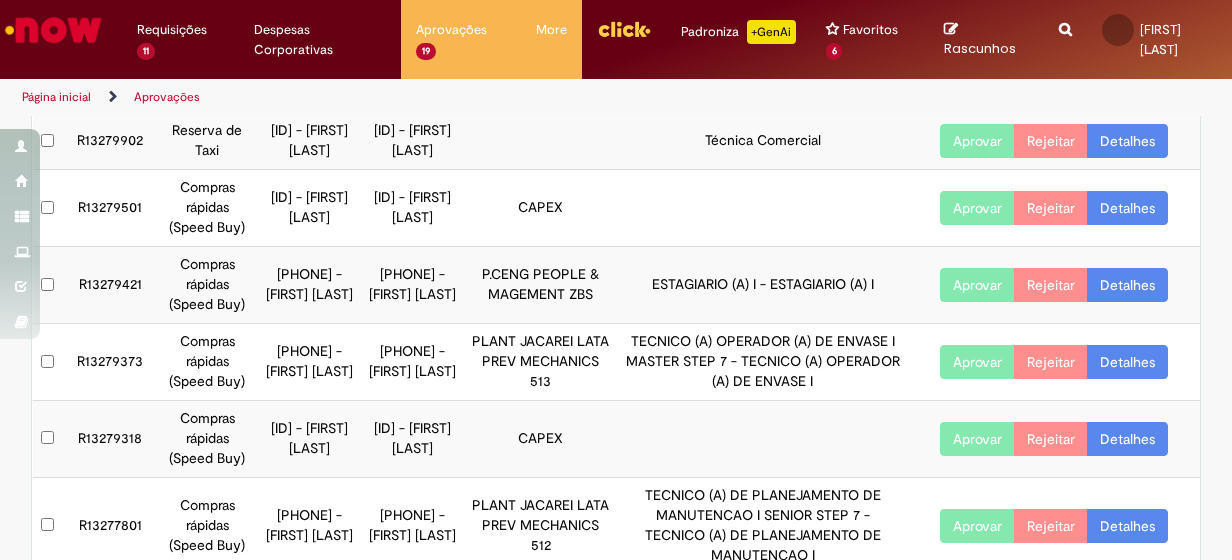 click on "Aprovar" at bounding box center (977, 285) 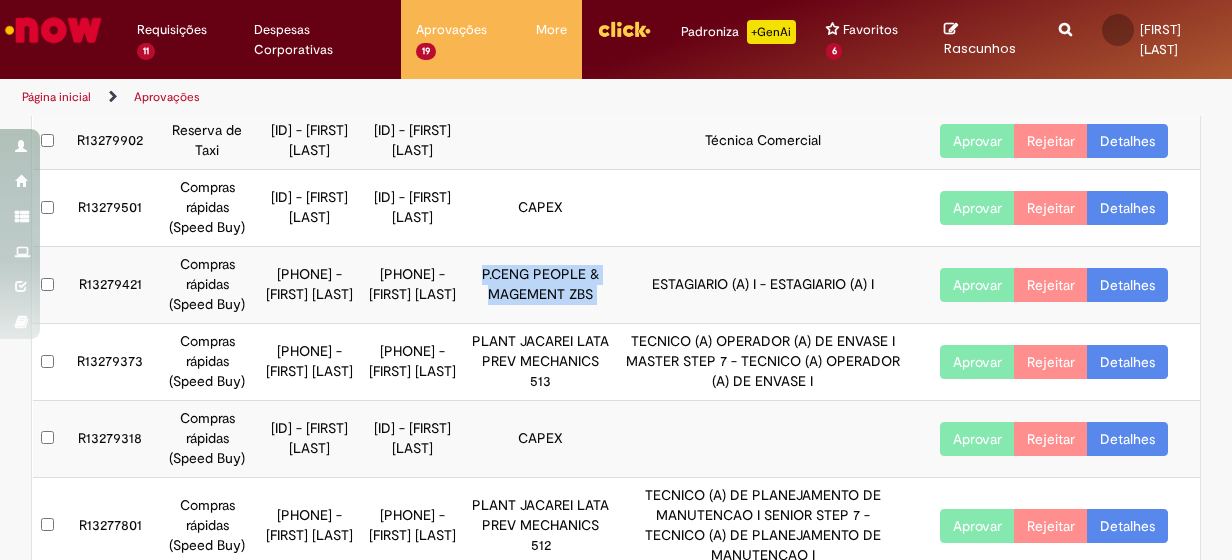 click on "P.CENG PEOPLE & MAGEMENT ZBS" at bounding box center (541, 285) 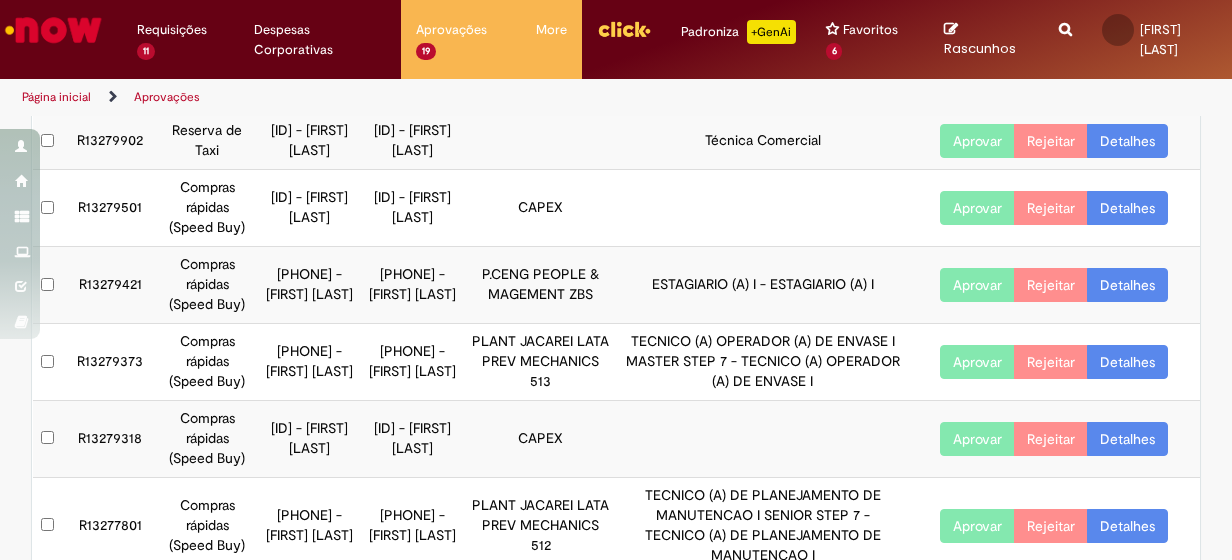 click on "ESTAGIARIO (A) I - ESTAGIARIO (A) I" at bounding box center (763, 285) 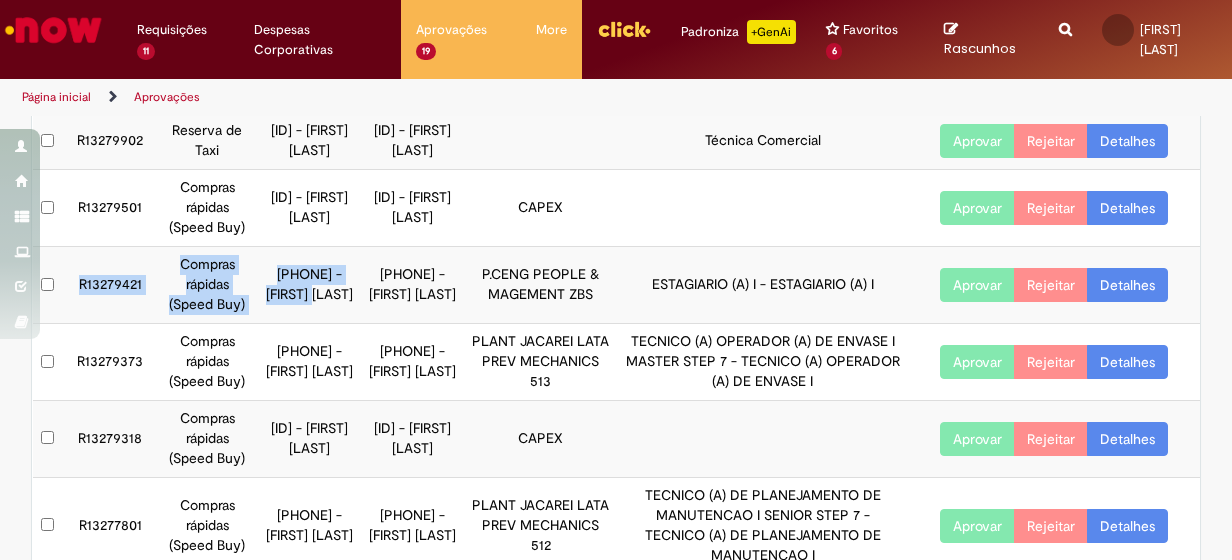 drag, startPoint x: 66, startPoint y: 343, endPoint x: 279, endPoint y: 346, distance: 213.02112 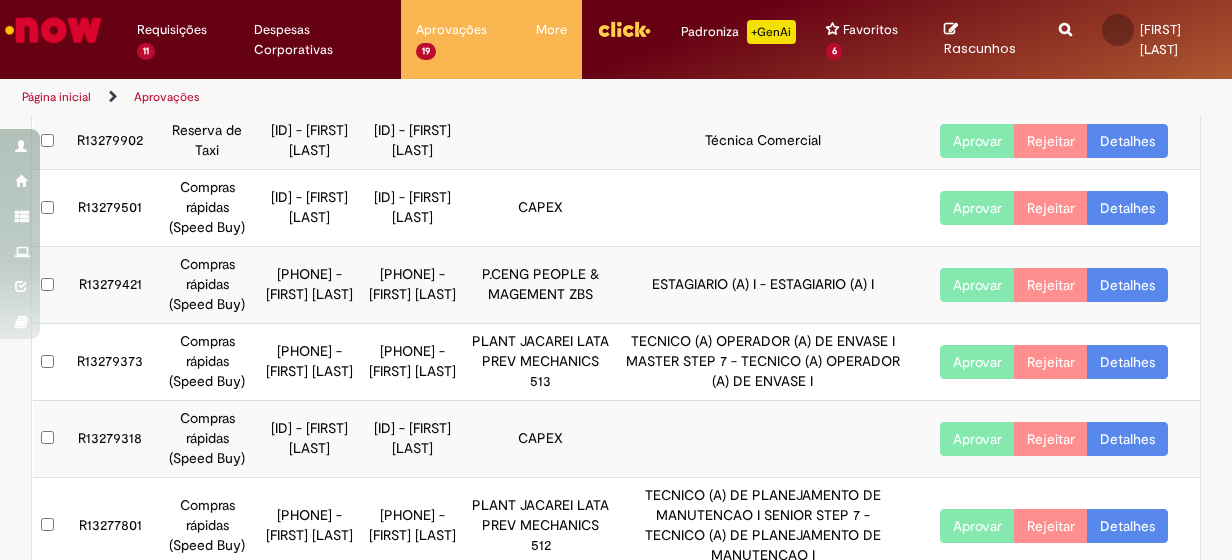 drag, startPoint x: 279, startPoint y: 346, endPoint x: 389, endPoint y: 341, distance: 110.11358 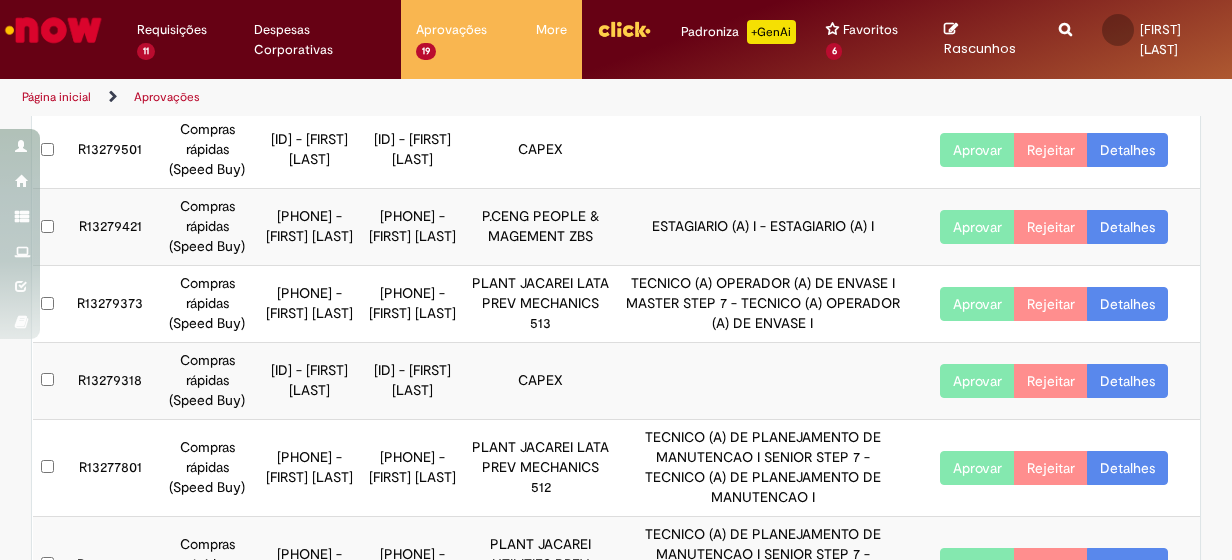 scroll, scrollTop: 307, scrollLeft: 0, axis: vertical 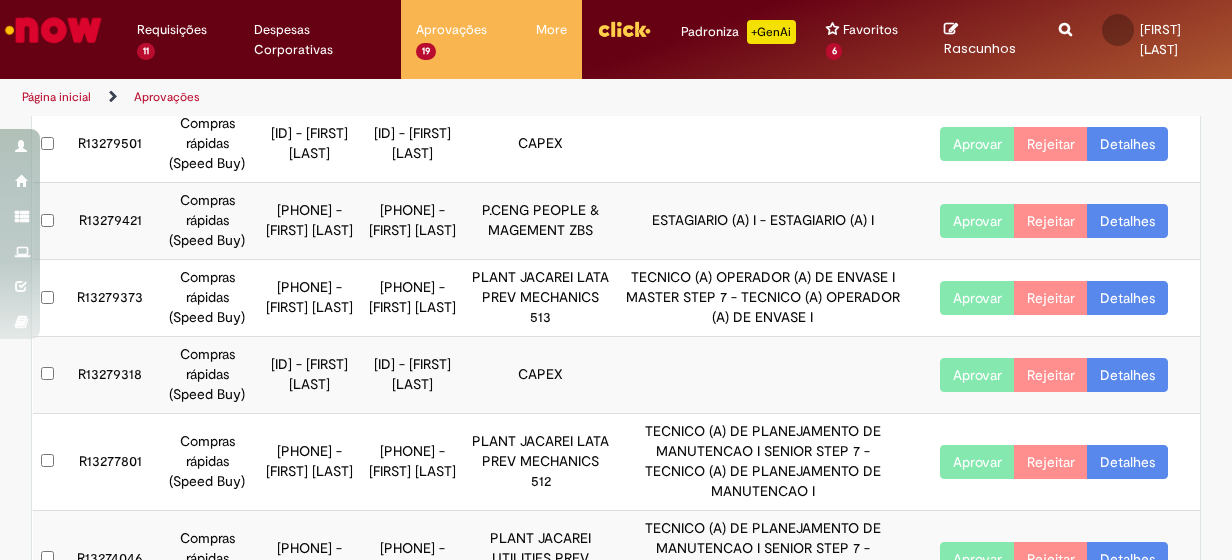 click on "Aprovar" at bounding box center [977, 221] 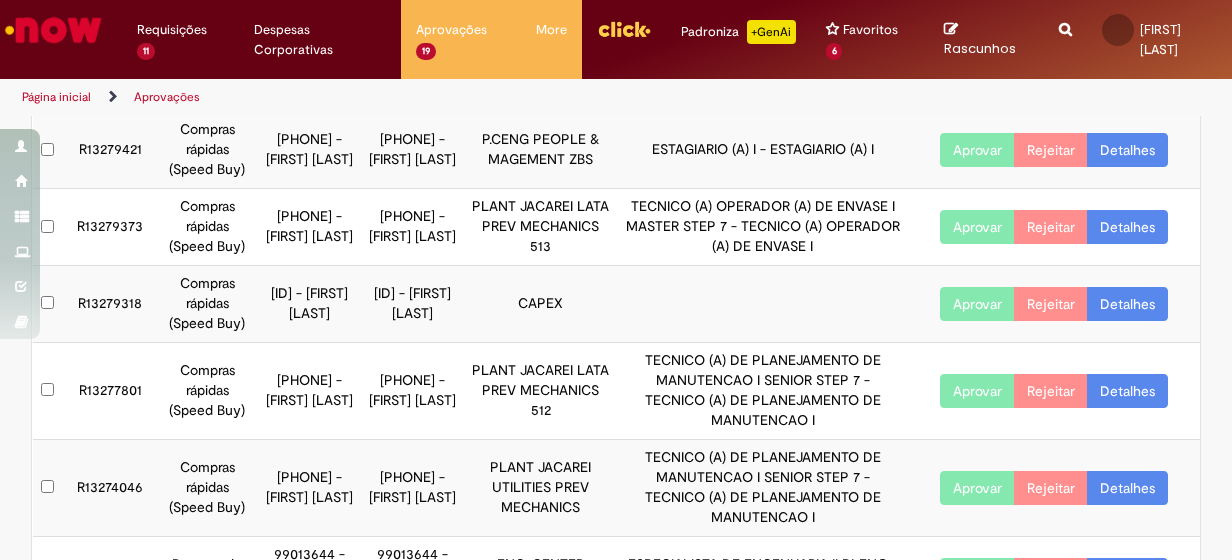 scroll, scrollTop: 379, scrollLeft: 0, axis: vertical 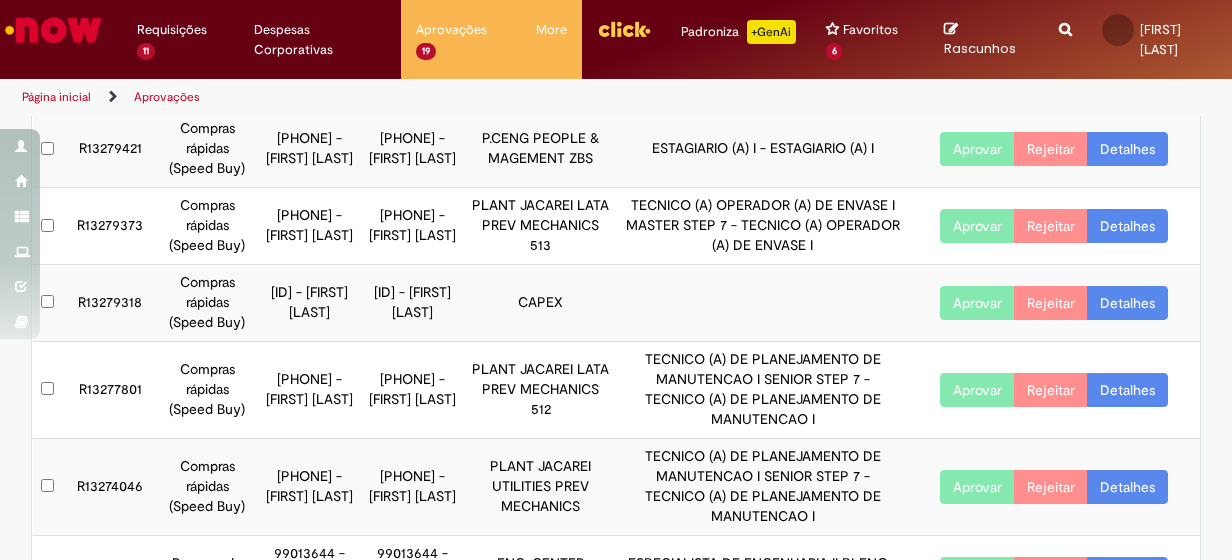 click on "Aprovar" at bounding box center (977, 149) 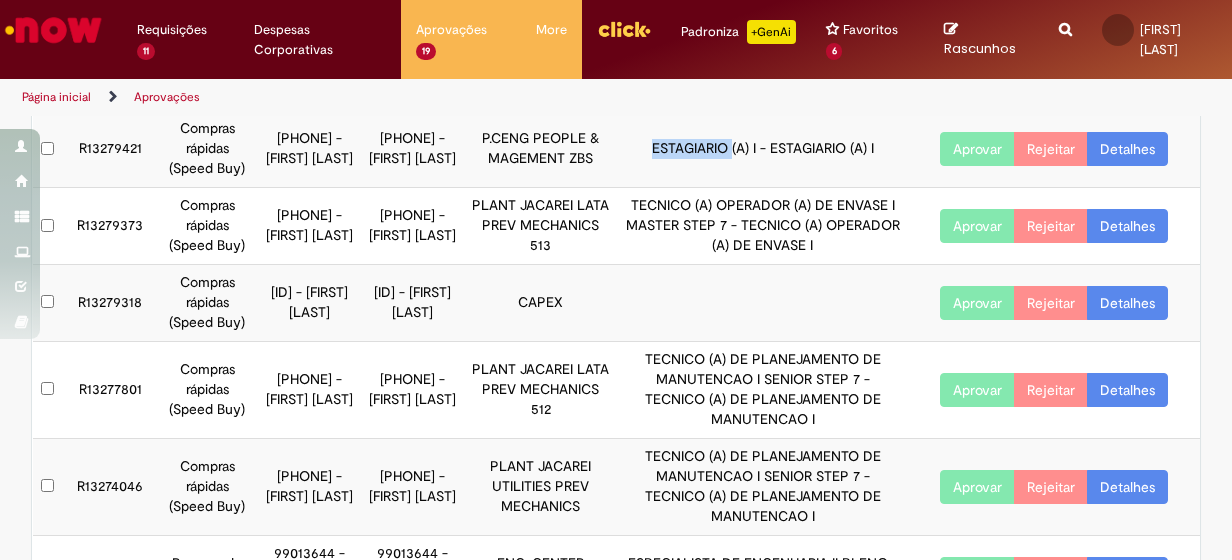 click on "ESTAGIARIO (A) I - ESTAGIARIO (A) I" at bounding box center (763, 149) 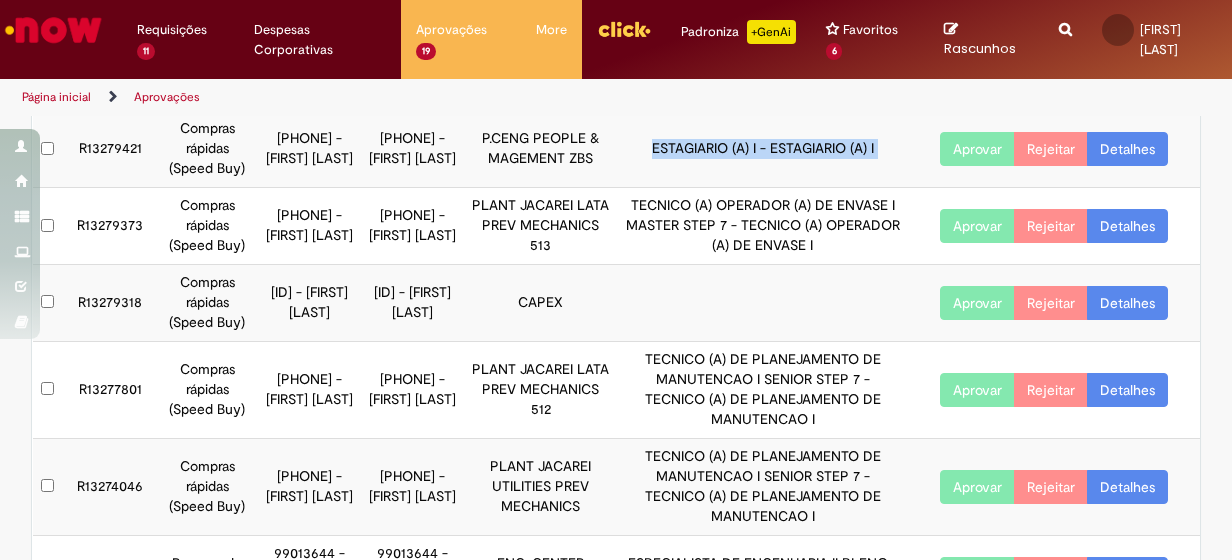 drag, startPoint x: 693, startPoint y: 201, endPoint x: 942, endPoint y: 195, distance: 249.07228 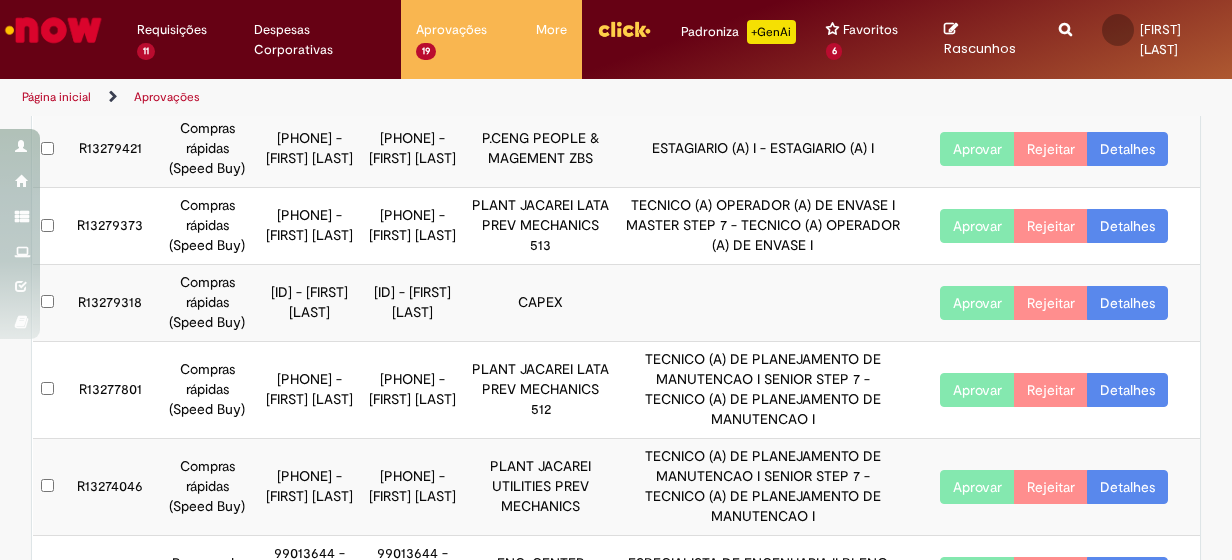 click on "[PHONE] - [FIRST] [LAST]" at bounding box center [412, 149] 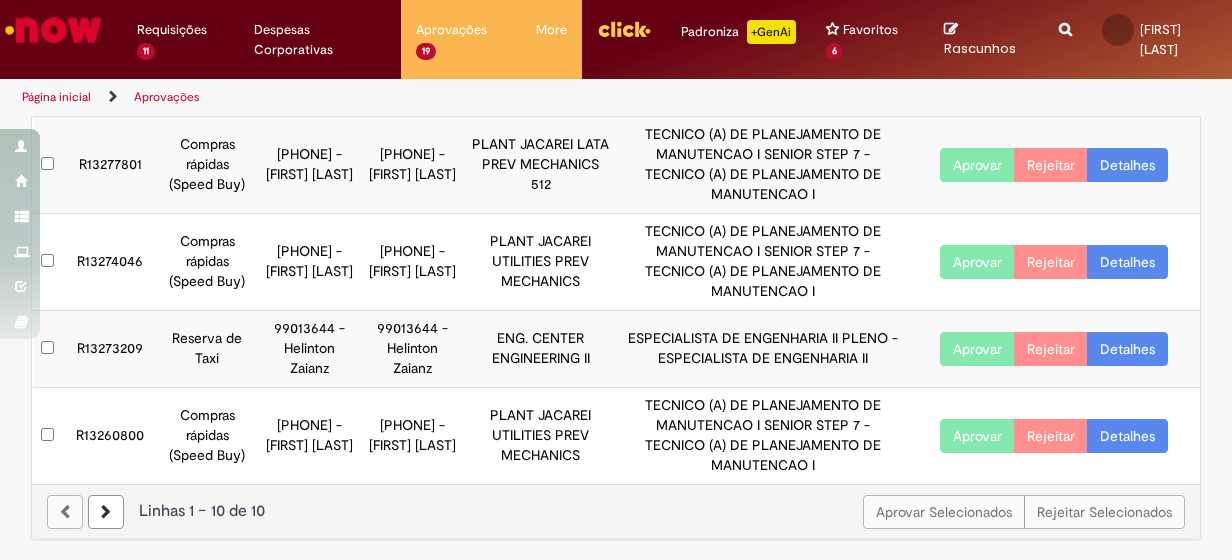 scroll, scrollTop: 554, scrollLeft: 0, axis: vertical 